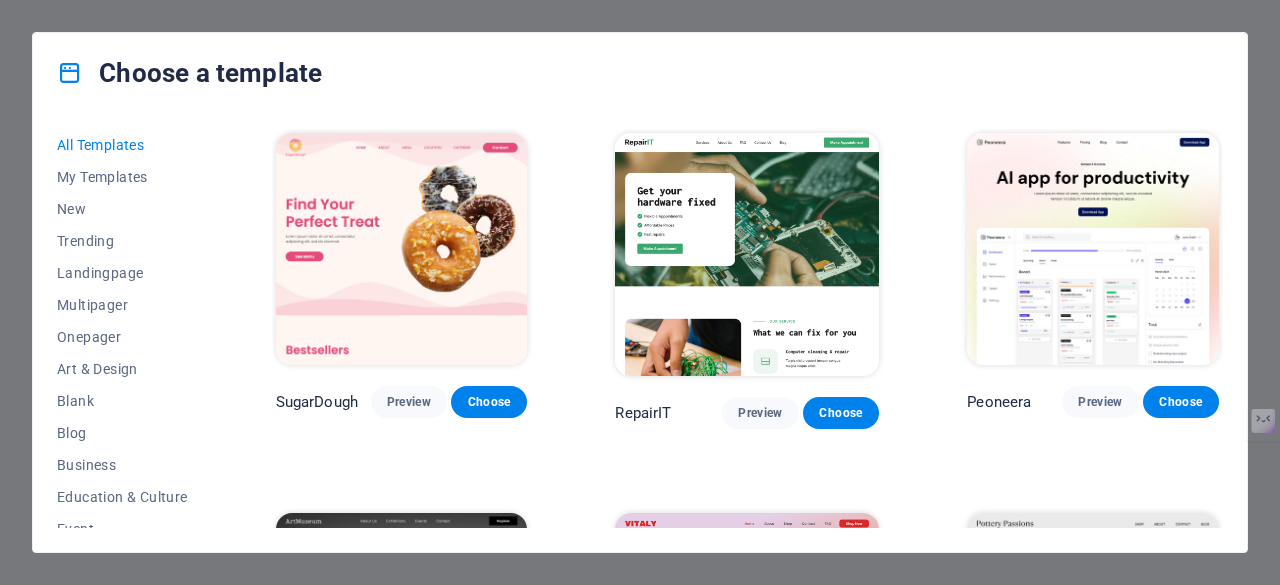 scroll, scrollTop: 0, scrollLeft: 0, axis: both 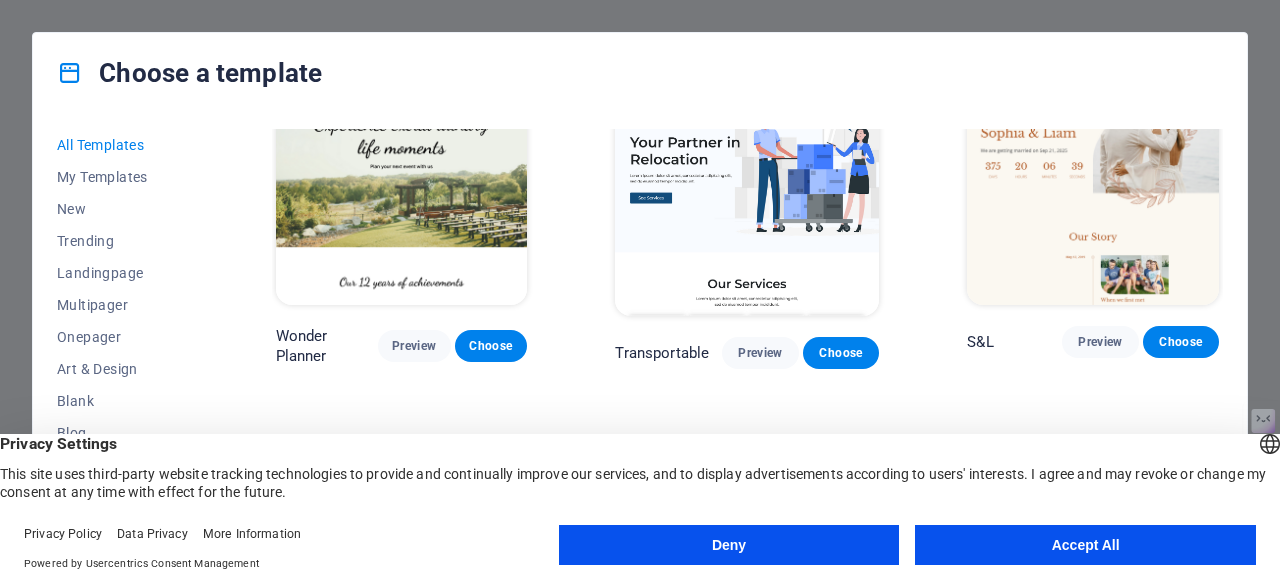 click on "Accept All" at bounding box center (1085, 545) 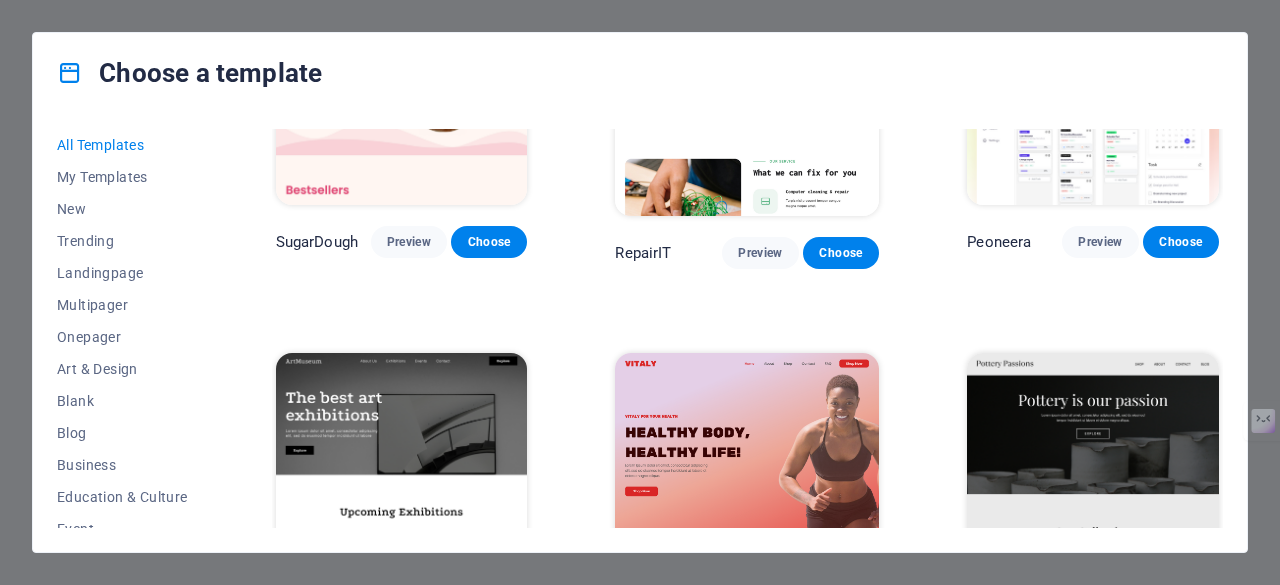 scroll, scrollTop: 0, scrollLeft: 0, axis: both 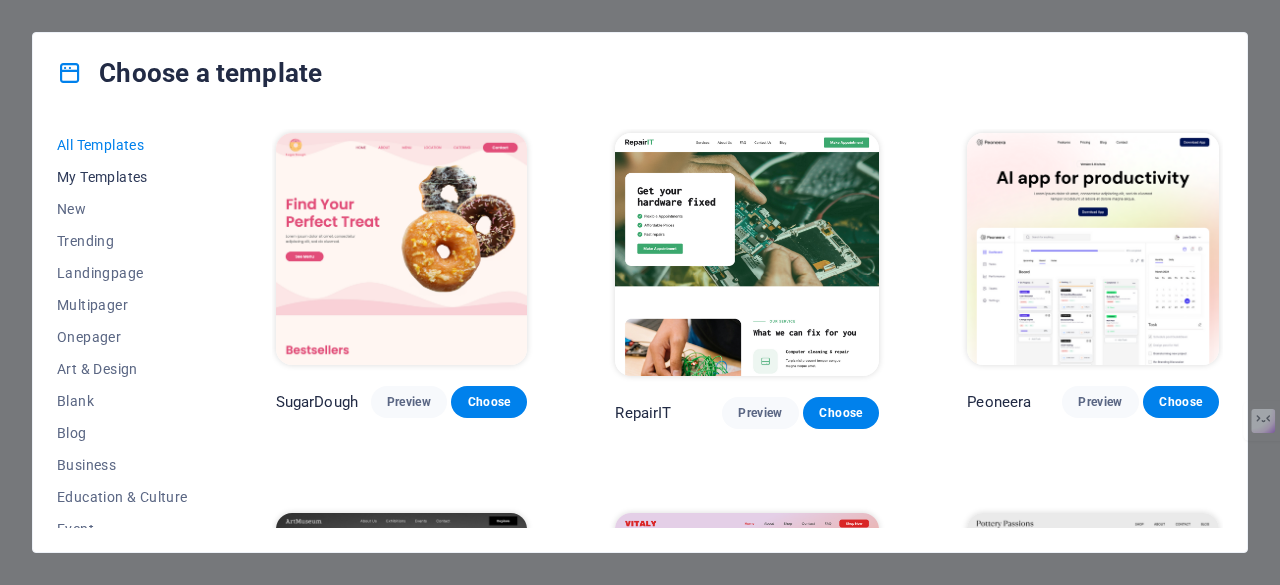 click on "My Templates" at bounding box center (122, 177) 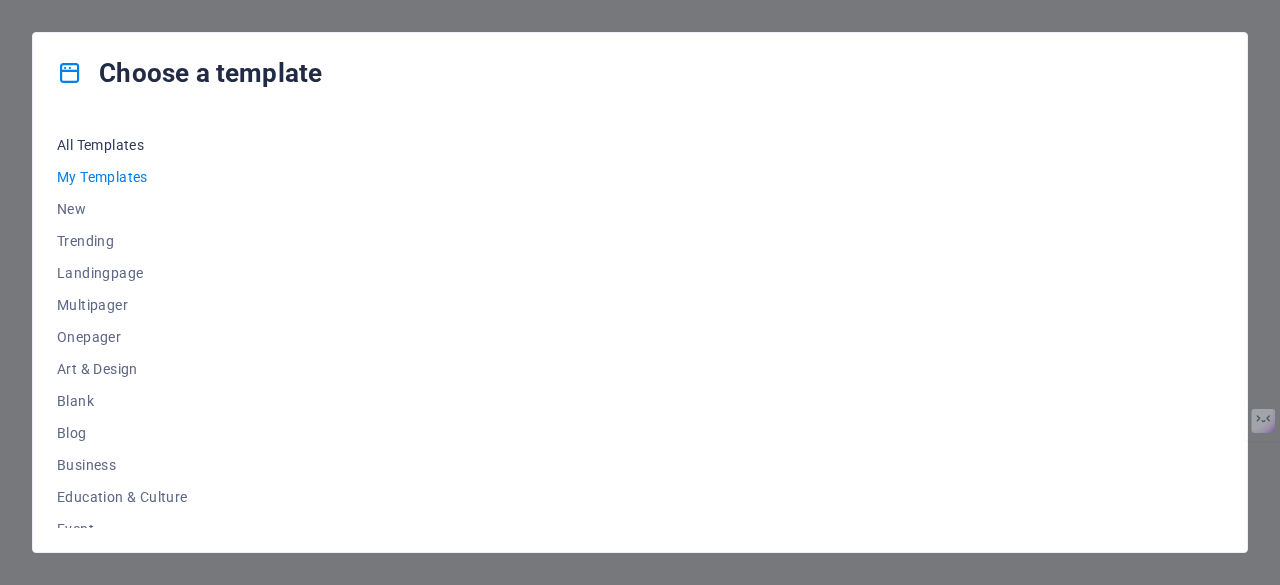 click on "All Templates" at bounding box center (122, 145) 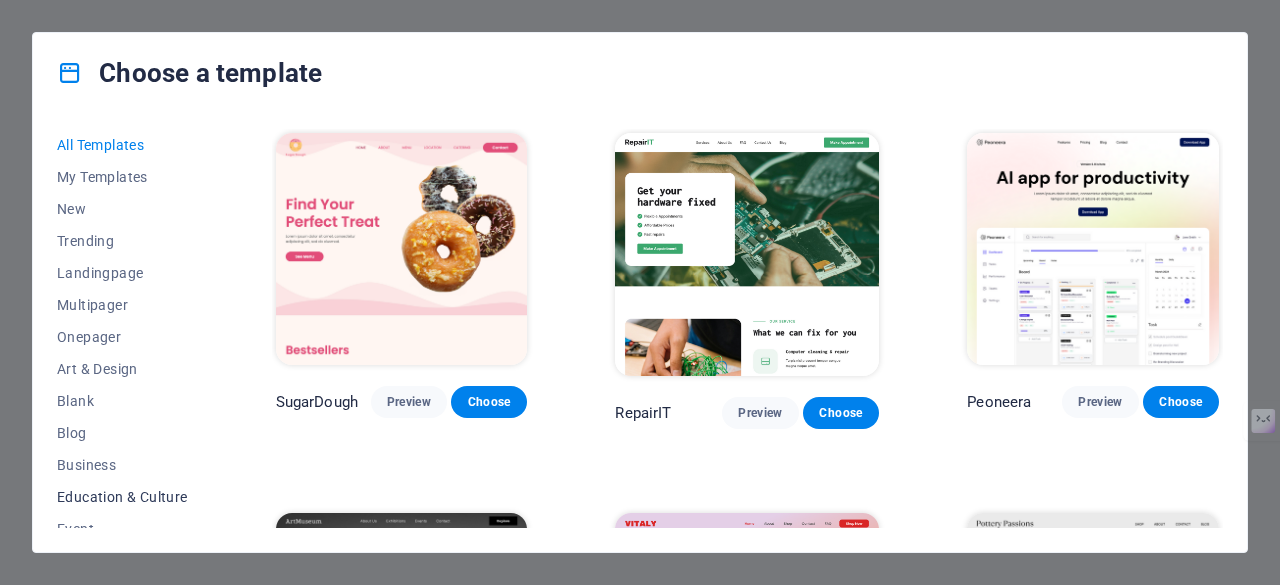 click on "Education & Culture" at bounding box center (122, 497) 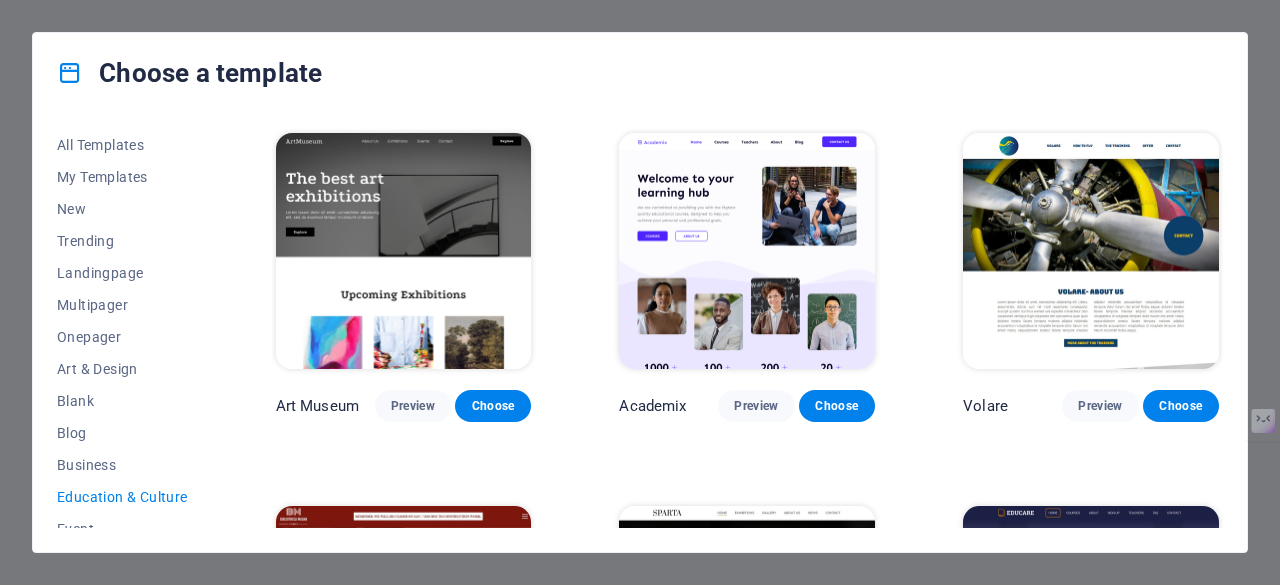 click on "Choose a template All Templates My Templates New Trending Landingpage Multipager Onepager Art & Design Blank Blog Business Education & Culture Event Gastronomy Health IT & Media Legal & Finance Non-Profit Performance Portfolio Services Shop Sports & Beauty Trades Travel Wireframe Art Museum Preview Choose Academix Preview Choose Volare Preview Choose Bibliotheca Preview Choose Sparta Preview Choose Educare Preview Choose Smiile Preview Choose uDrive Preview Choose" at bounding box center (640, 292) 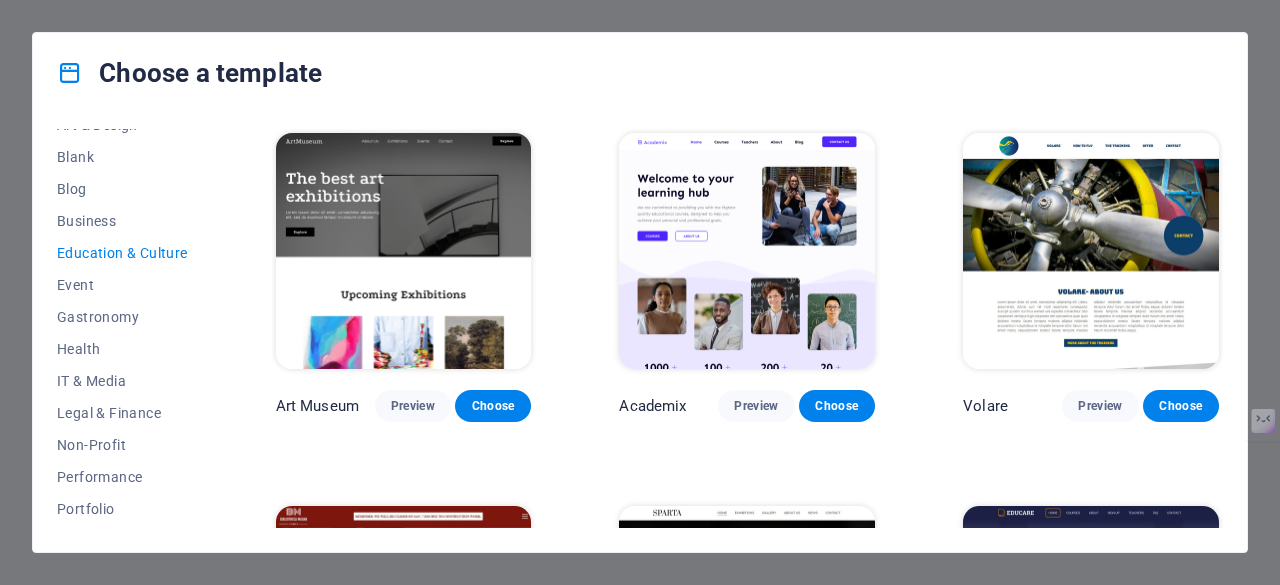 scroll, scrollTop: 432, scrollLeft: 0, axis: vertical 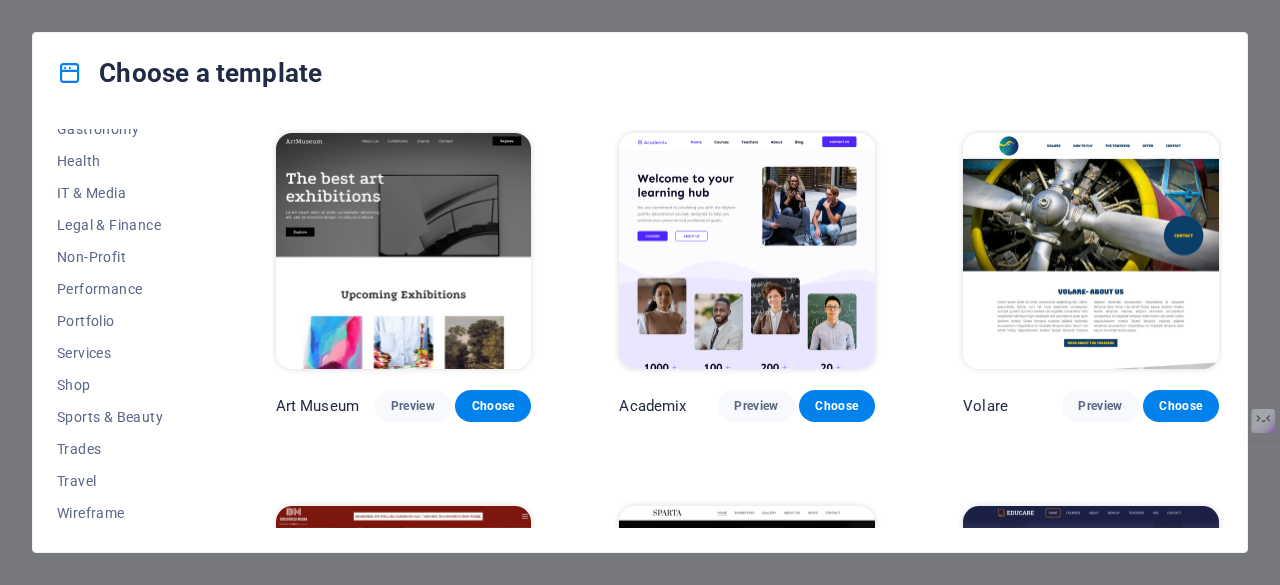 click on "Choose a template All Templates My Templates New Trending Landingpage Multipager Onepager Art & Design Blank Blog Business Education & Culture Event Gastronomy Health IT & Media Legal & Finance Non-Profit Performance Portfolio Services Shop Sports & Beauty Trades Travel Wireframe Art Museum Preview Choose Academix Preview Choose Volare Preview Choose Bibliotheca Preview Choose Sparta Preview Choose Educare Preview Choose Smiile Preview Choose uDrive Preview Choose" at bounding box center [640, 292] 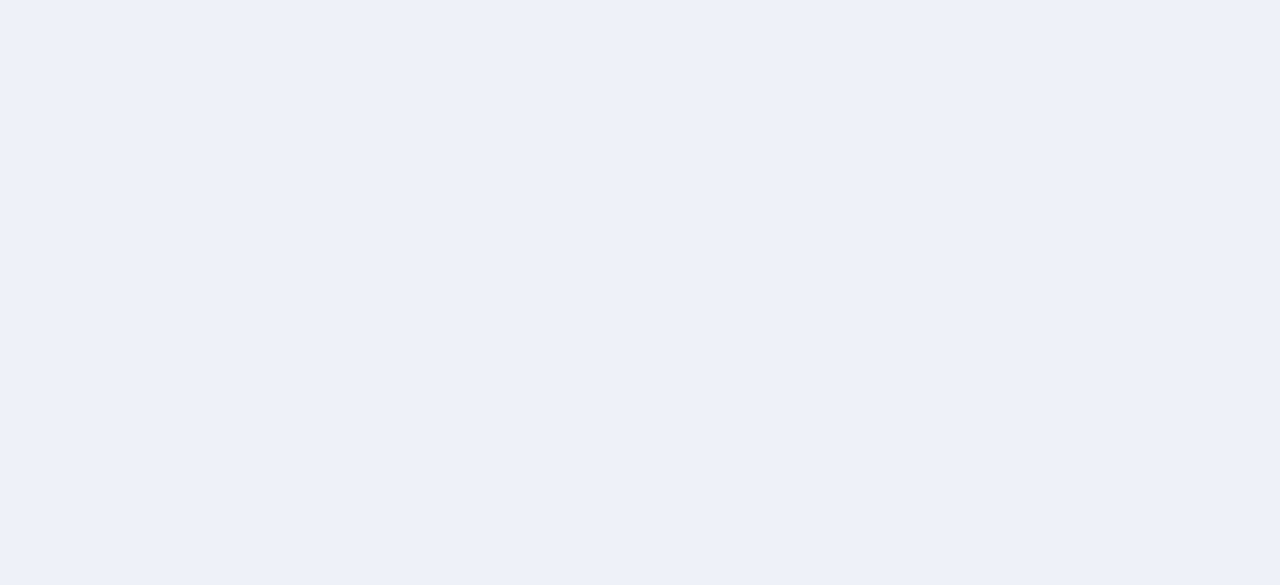 scroll, scrollTop: 0, scrollLeft: 0, axis: both 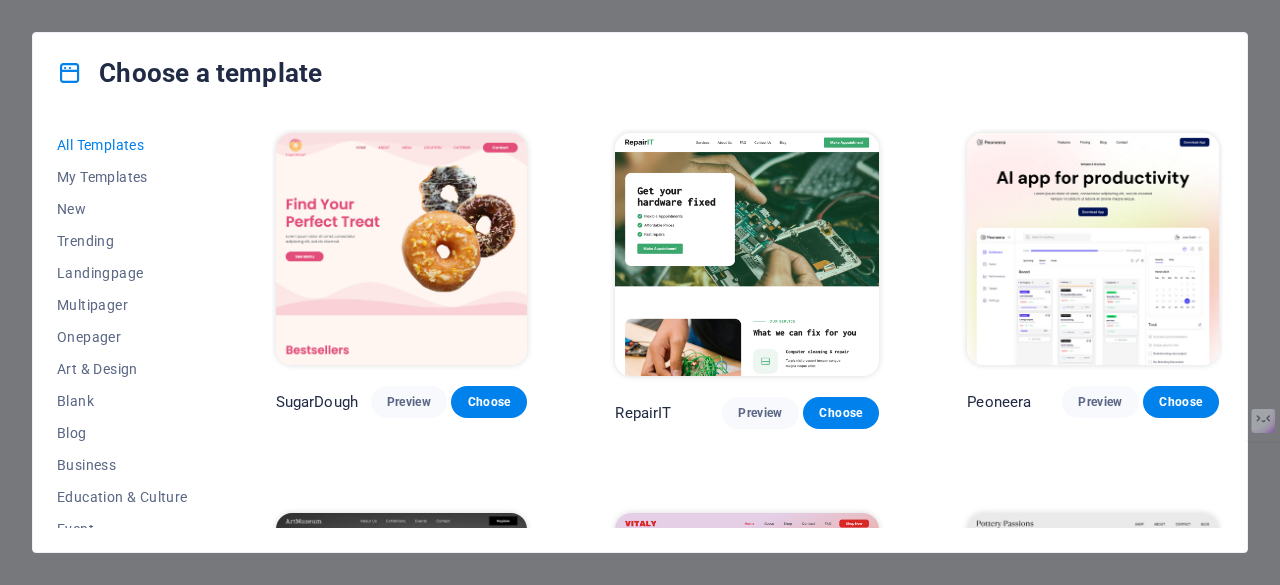 click on "Choose a template All Templates My Templates New Trending Landingpage Multipager Onepager Art & Design Blank Blog Business Education & Culture Event Gastronomy Health IT & Media Legal & Finance Non-Profit Performance Portfolio Services Shop Sports & Beauty Trades Travel Wireframe SugarDough Preview Choose RepairIT Preview Choose Peoneera Preview Choose Art Museum Preview Choose Vitaly Preview Choose Pottery Passions Preview Choose Home Decor Preview Choose Toyland Preview Choose Pet Shop Preview Choose Wonder Planner Preview Choose Transportable Preview Choose S&L Preview Choose WePaint Preview Choose Eco-Con Preview Choose MeetUp Preview Choose Help & Care Preview Choose Podcaster Preview Choose Academix Preview Choose BIG Barber Shop Preview Choose Health & Food Preview Choose UrbanNest Interiors Preview Choose Green Change Preview Choose The Beauty Temple Preview Choose WeTrain Preview Choose Cleaner Preview Choose Johanna James Preview Choose Delicioso Preview Choose Dream Garden Preview Choose LumeDeAqua" at bounding box center (640, 292) 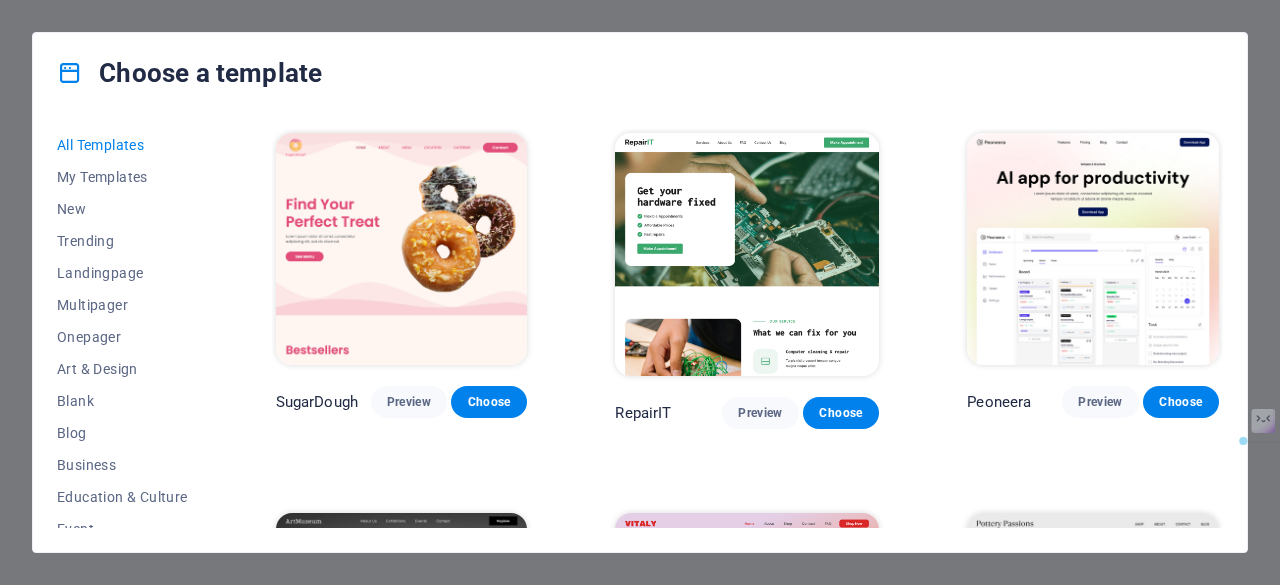 click on "Choose a template All Templates My Templates New Trending Landingpage Multipager Onepager Art & Design Blank Blog Business Education & Culture Event Gastronomy Health IT & Media Legal & Finance Non-Profit Performance Portfolio Services Shop Sports & Beauty Trades Travel Wireframe SugarDough Preview Choose RepairIT Preview Choose Peoneera Preview Choose Art Museum Preview Choose Vitaly Preview Choose Pottery Passions Preview Choose Home Decor Preview Choose Toyland Preview Choose Pet Shop Preview Choose Wonder Planner Preview Choose Transportable Preview Choose S&L Preview Choose WePaint Preview Choose Eco-Con Preview Choose MeetUp Preview Choose Help & Care Preview Choose Podcaster Preview Choose Academix Preview Choose BIG Barber Shop Preview Choose Health & Food Preview Choose UrbanNest Interiors Preview Choose Green Change Preview Choose The Beauty Temple Preview Choose WeTrain Preview Choose Cleaner Preview Choose Johanna James Preview Choose Delicioso Preview Choose Dream Garden Preview Choose LumeDeAqua" at bounding box center [640, 292] 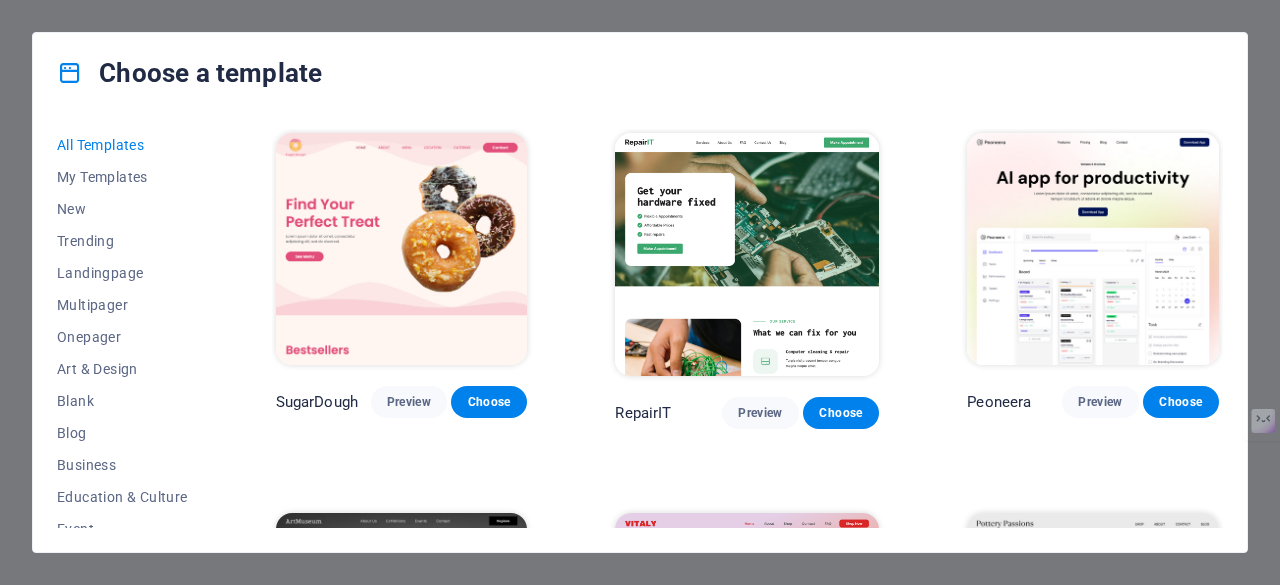 click on "Choose a template All Templates My Templates New Trending Landingpage Multipager Onepager Art & Design Blank Blog Business Education & Culture Event Gastronomy Health IT & Media Legal & Finance Non-Profit Performance Portfolio Services Shop Sports & Beauty Trades Travel Wireframe SugarDough Preview Choose RepairIT Preview Choose Peoneera Preview Choose Art Museum Preview Choose Vitaly Preview Choose Pottery Passions Preview Choose Home Decor Preview Choose Toyland Preview Choose Pet Shop Preview Choose Wonder Planner Preview Choose Transportable Preview Choose S&L Preview Choose WePaint Preview Choose Eco-Con Preview Choose MeetUp Preview Choose Help & Care Preview Choose Podcaster Preview Choose Academix Preview Choose BIG Barber Shop Preview Choose Health & Food Preview Choose UrbanNest Interiors Preview Choose Green Change Preview Choose The Beauty Temple Preview Choose WeTrain Preview Choose Cleaner Preview Choose Johanna James Preview Choose Delicioso Preview Choose Dream Garden Preview Choose LumeDeAqua" at bounding box center (640, 292) 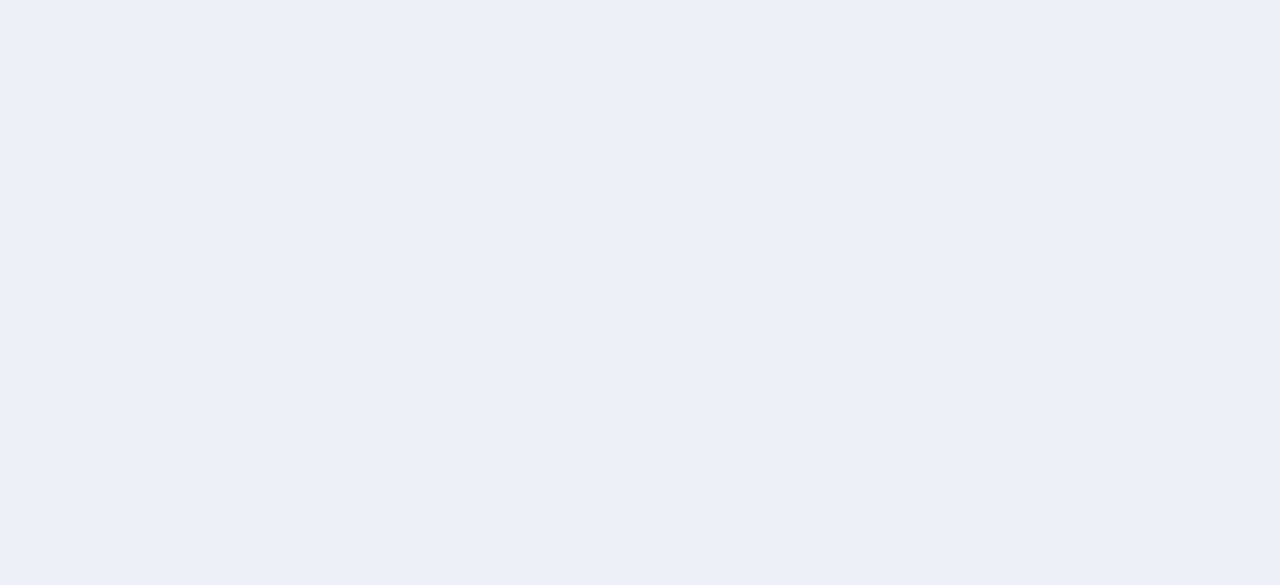 scroll, scrollTop: 0, scrollLeft: 0, axis: both 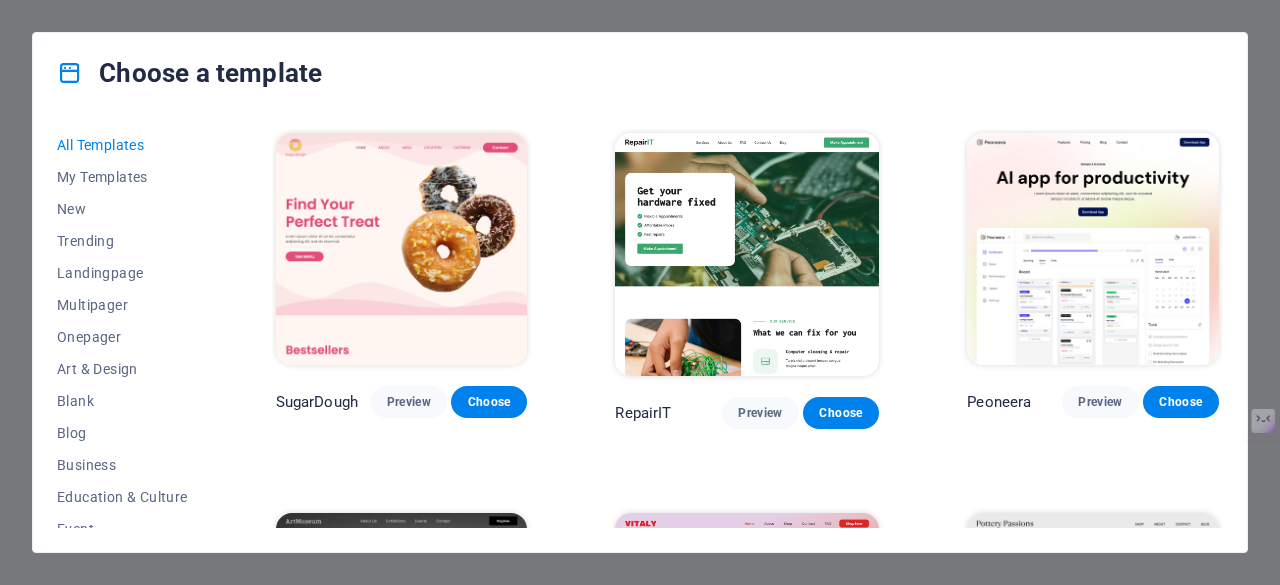 click on "SugarDough" at bounding box center [317, 402] 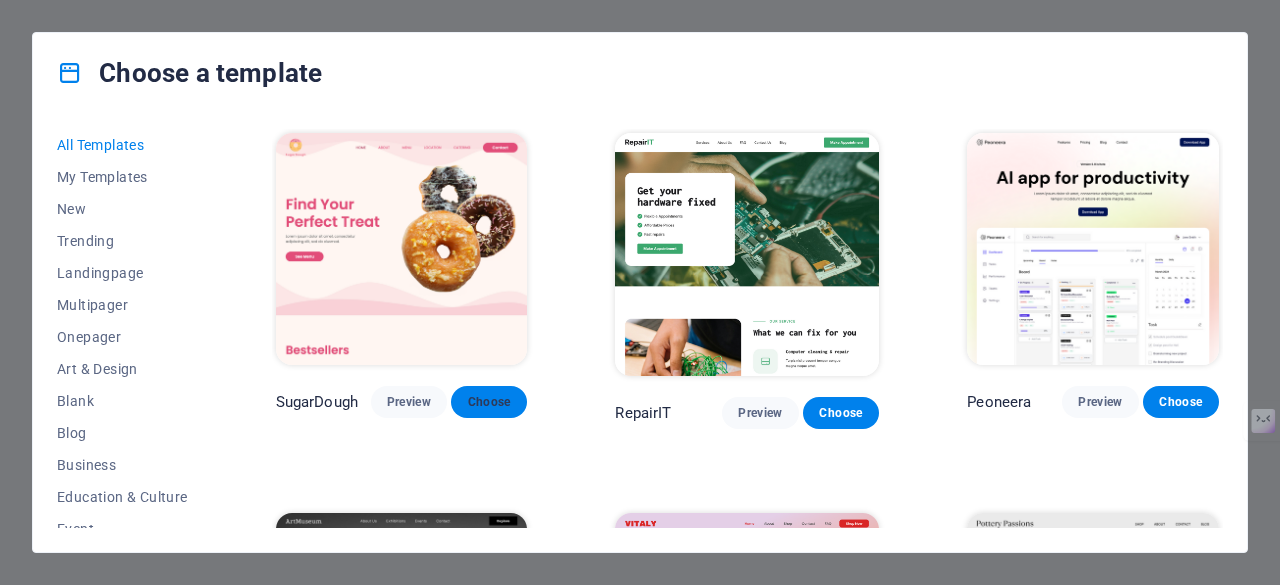 click on "Choose" at bounding box center (489, 402) 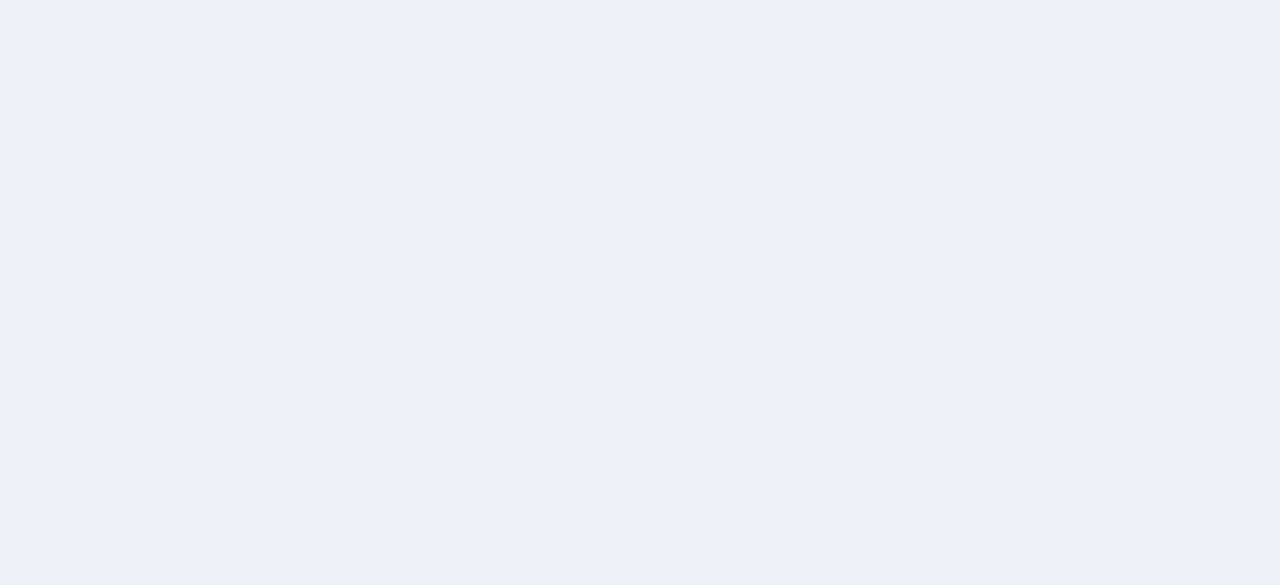 scroll, scrollTop: 0, scrollLeft: 0, axis: both 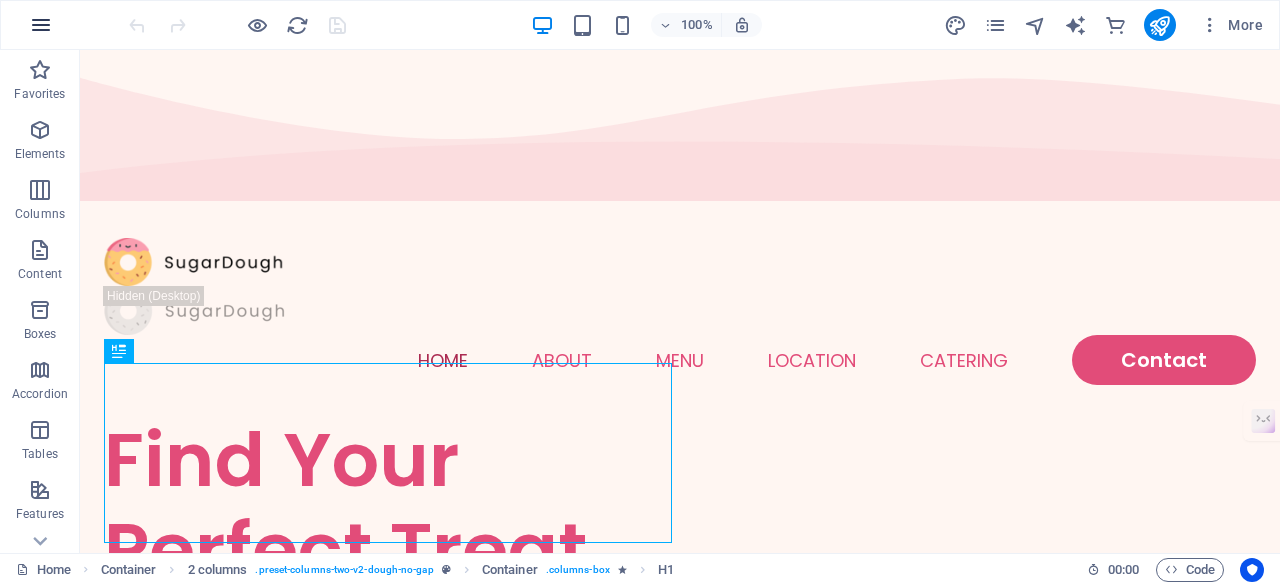 click at bounding box center [41, 25] 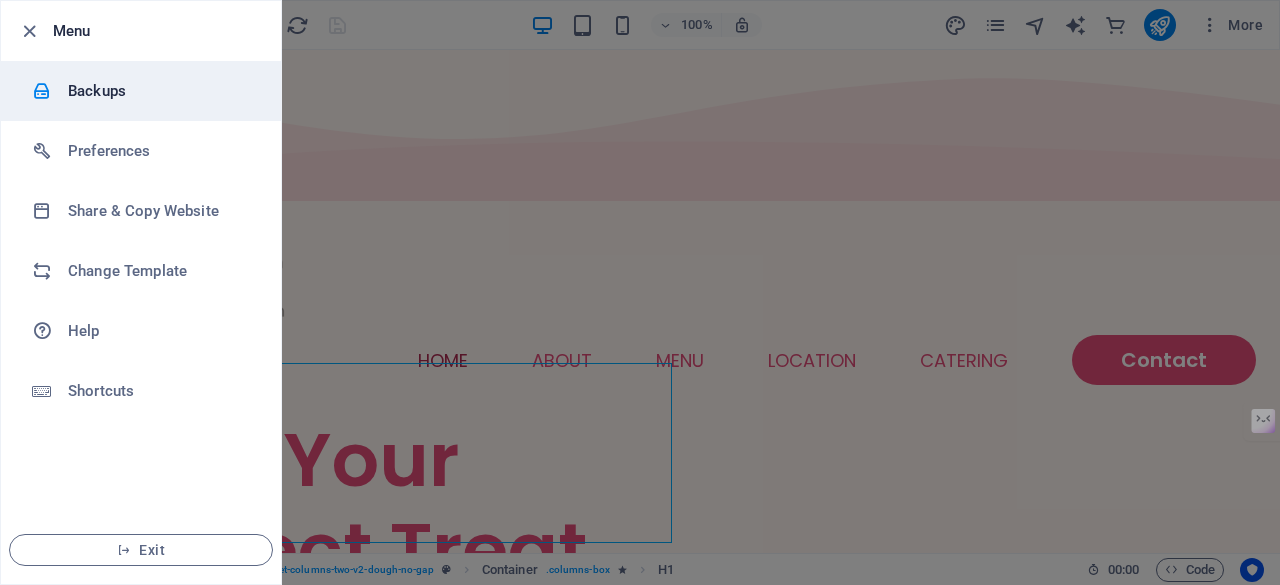 click on "Backups" at bounding box center [160, 91] 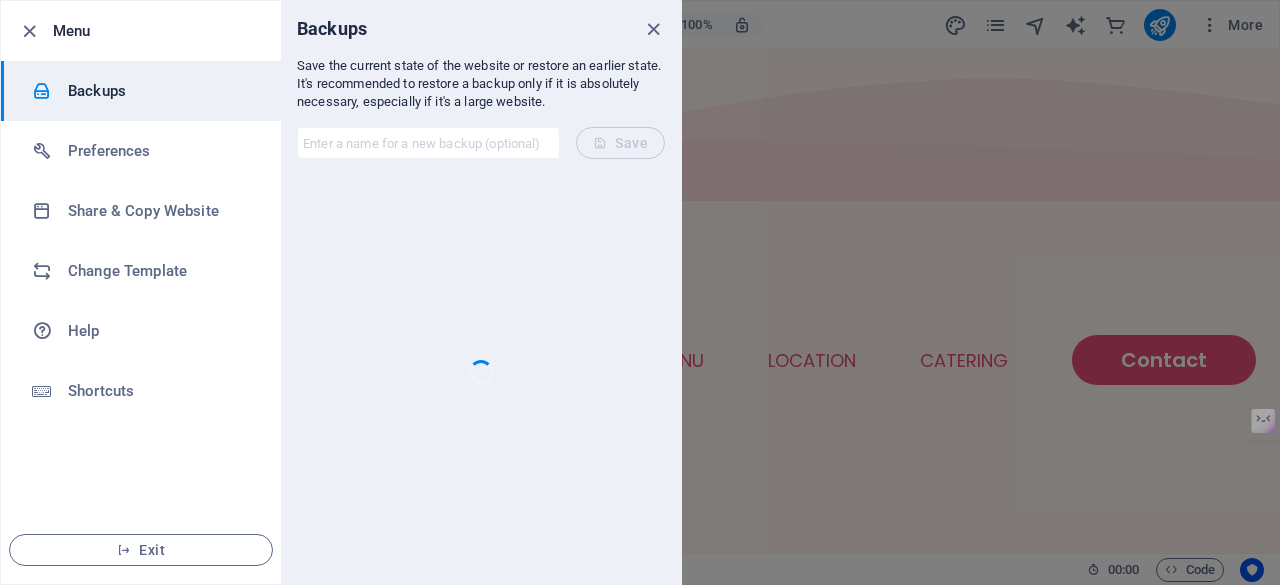 click on "Menu" at bounding box center [159, 31] 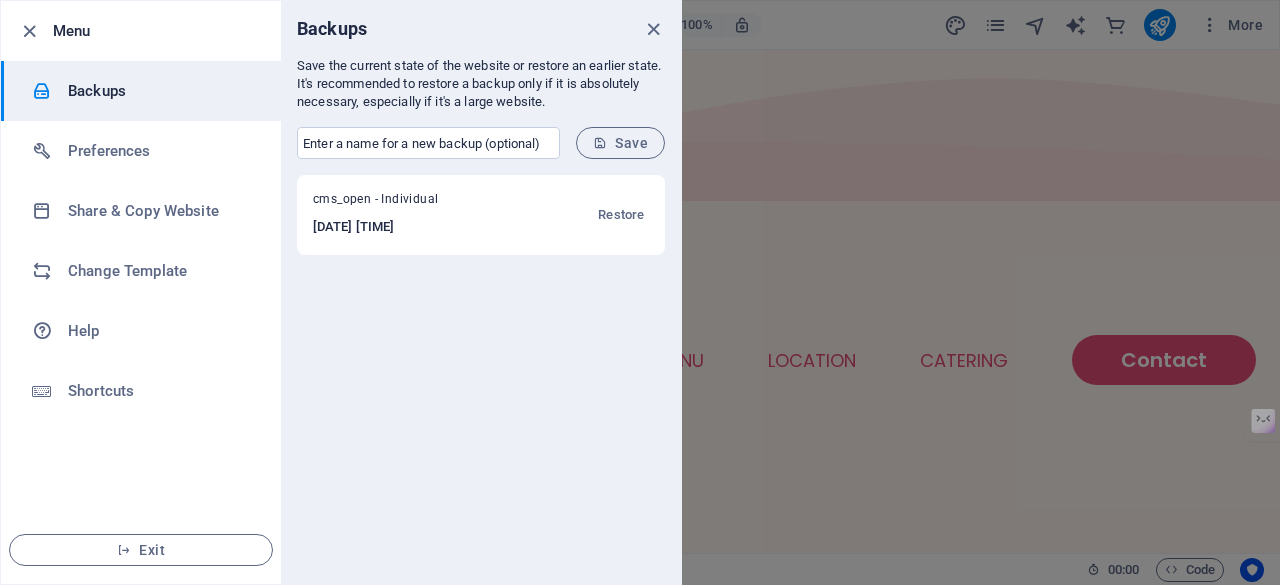 click on "Menu" at bounding box center [159, 31] 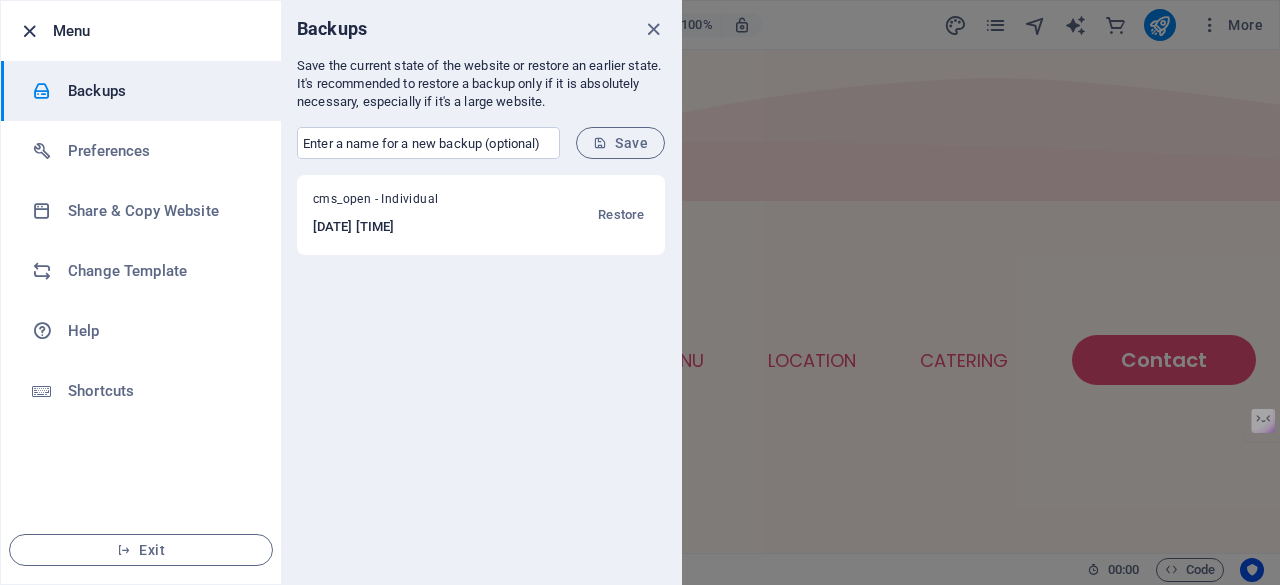click at bounding box center [29, 31] 